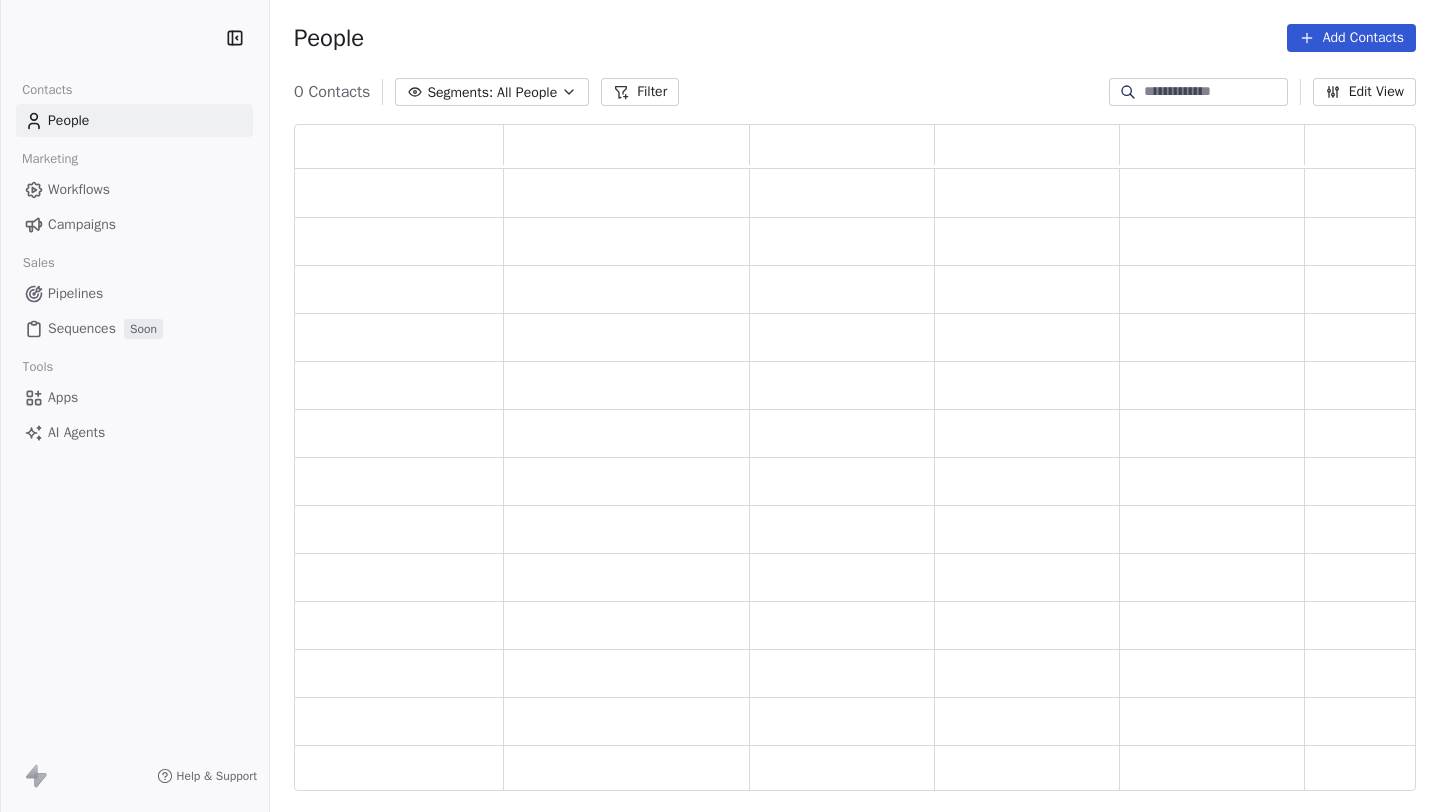 scroll, scrollTop: 0, scrollLeft: 0, axis: both 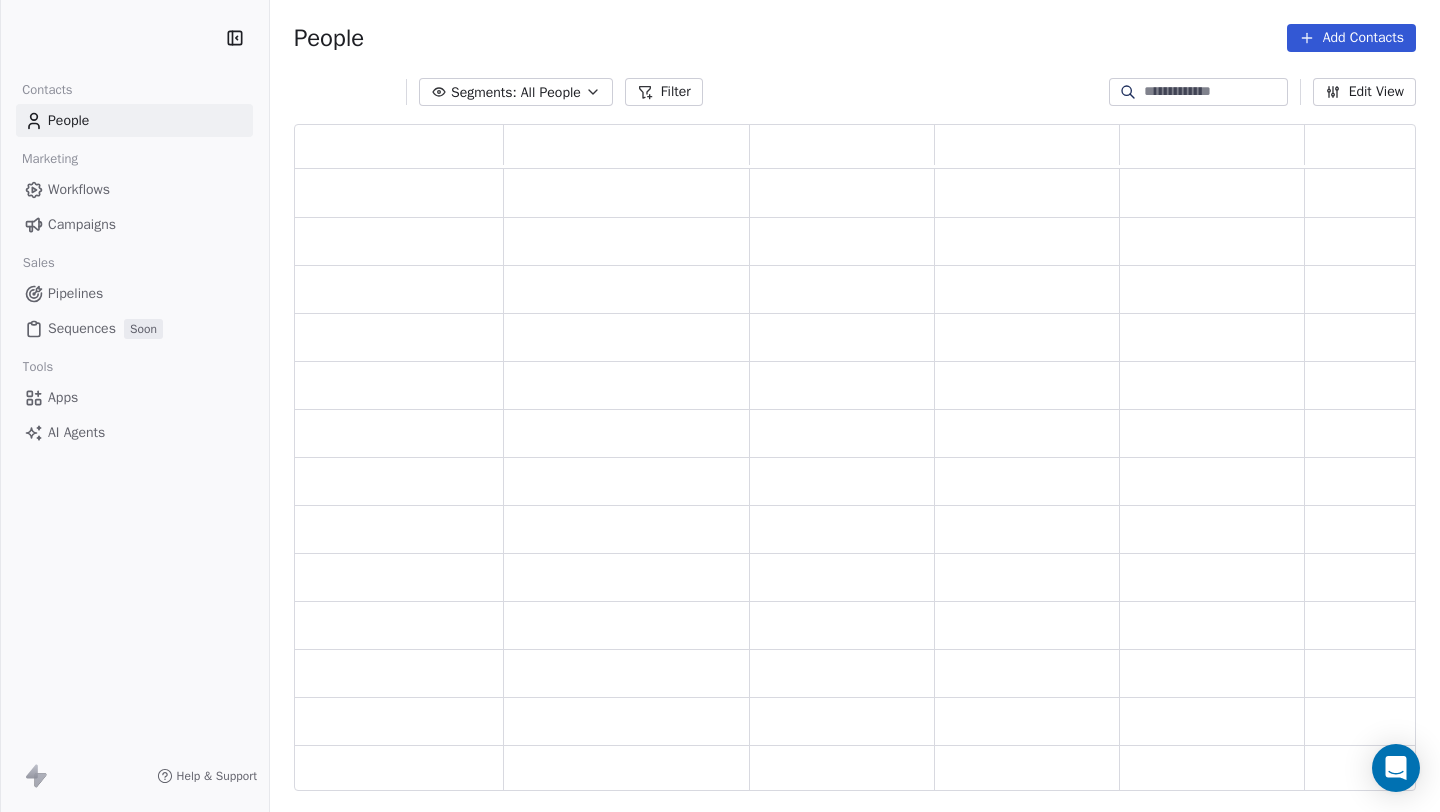 click on "Contacts People Marketing Workflows Campaigns Sales Pipelines Sequences Soon Tools Apps AI Agents Help & Support People  Add Contacts Segments: All People Filter  Edit View Tag" at bounding box center [720, 406] 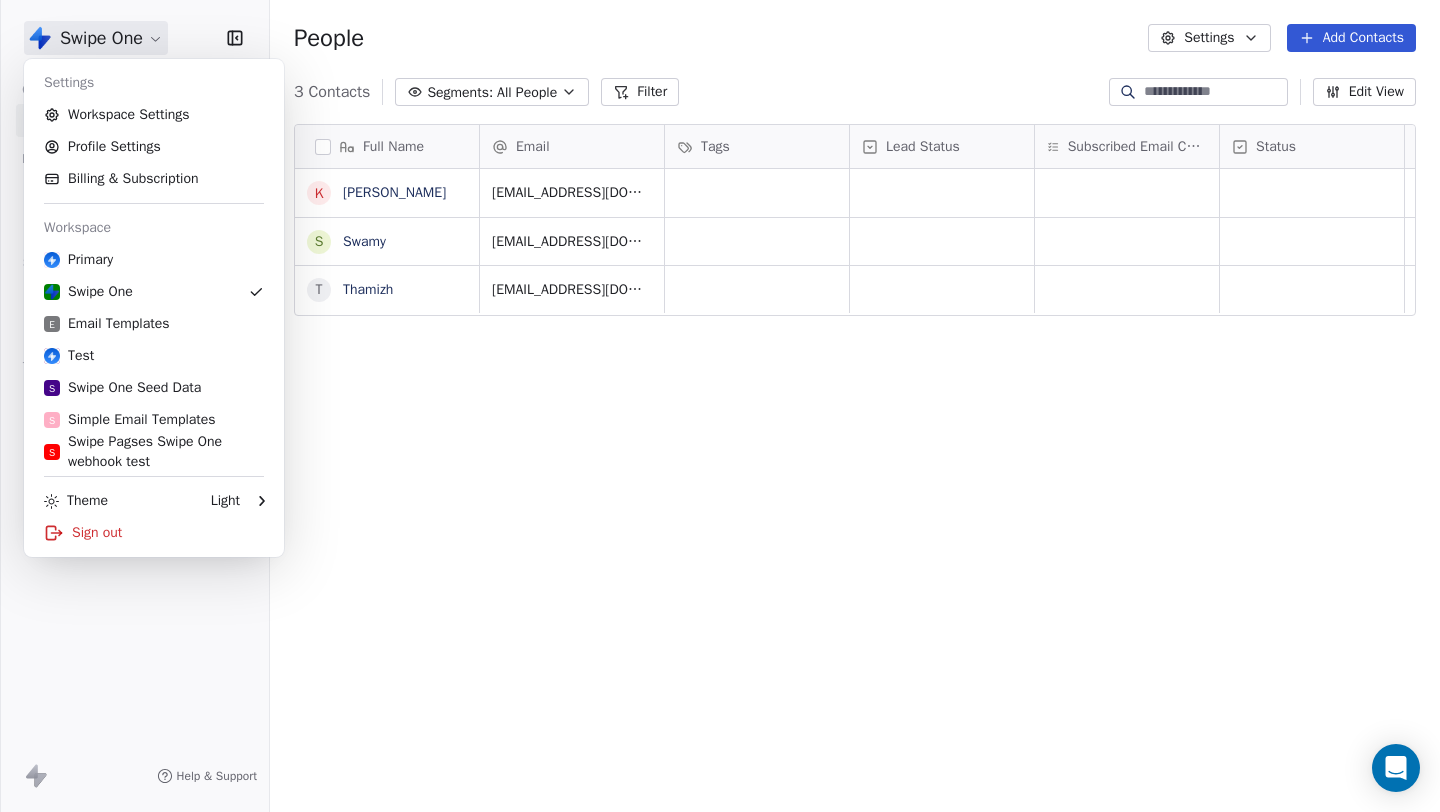 scroll, scrollTop: 1, scrollLeft: 1, axis: both 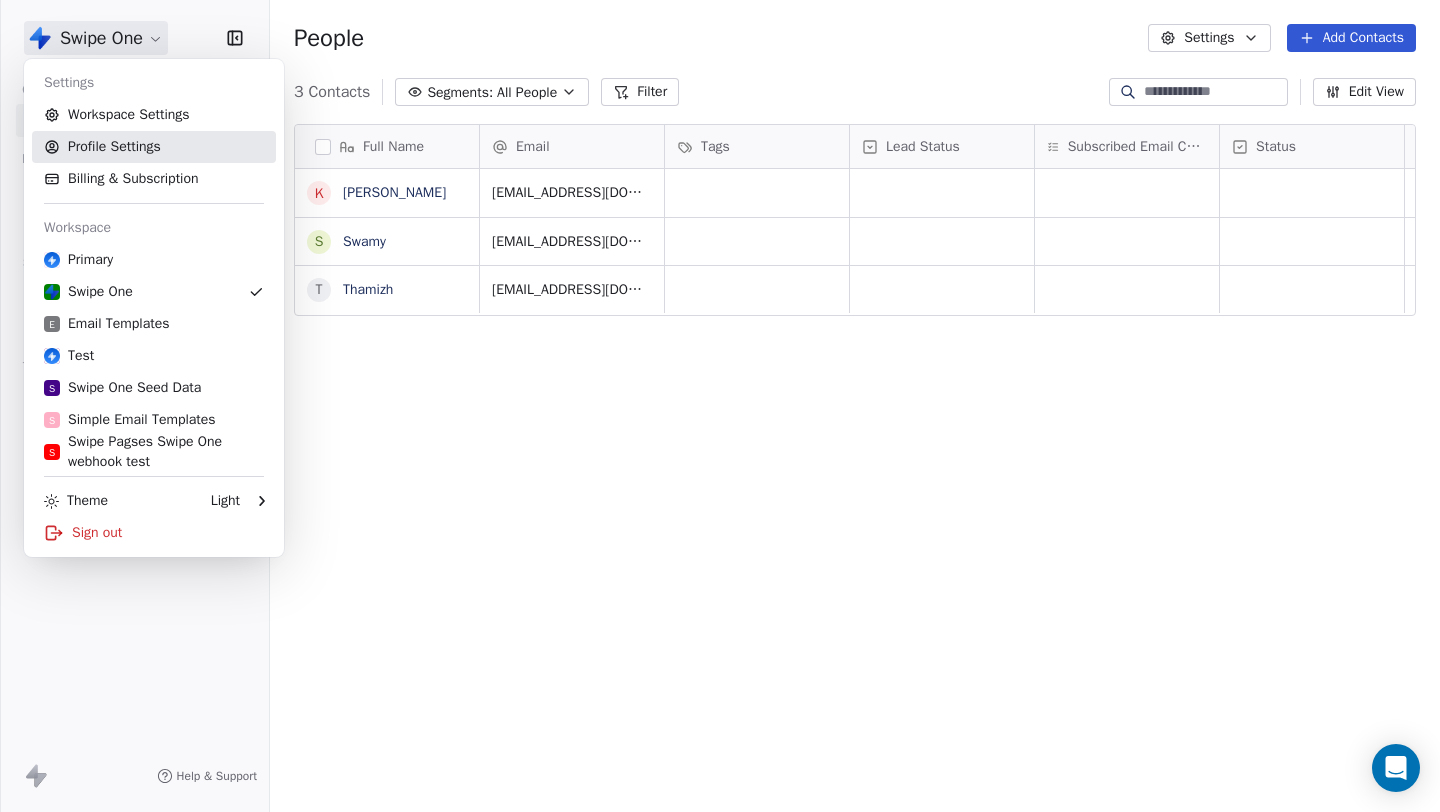 click on "Profile Settings" at bounding box center [154, 147] 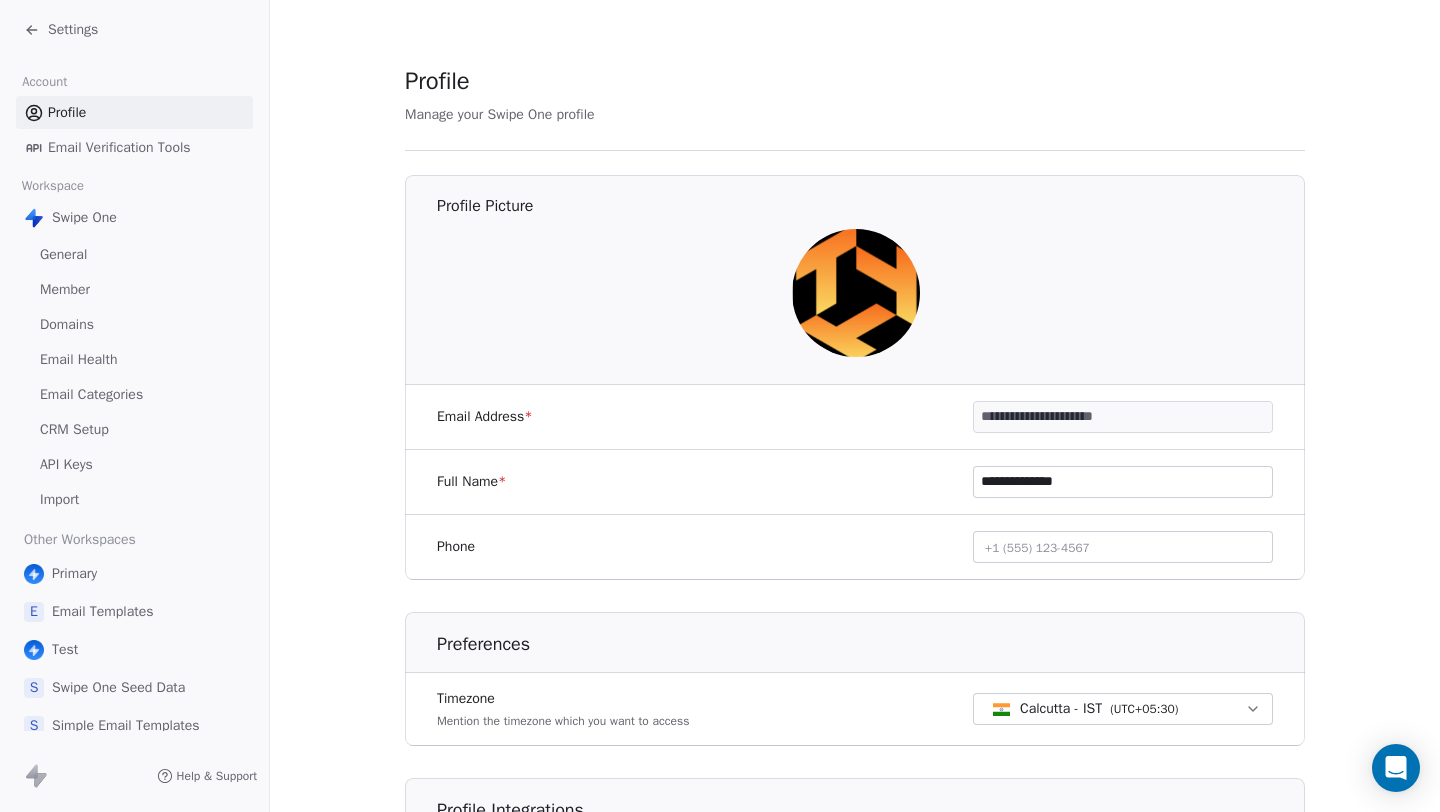 scroll, scrollTop: 462, scrollLeft: 0, axis: vertical 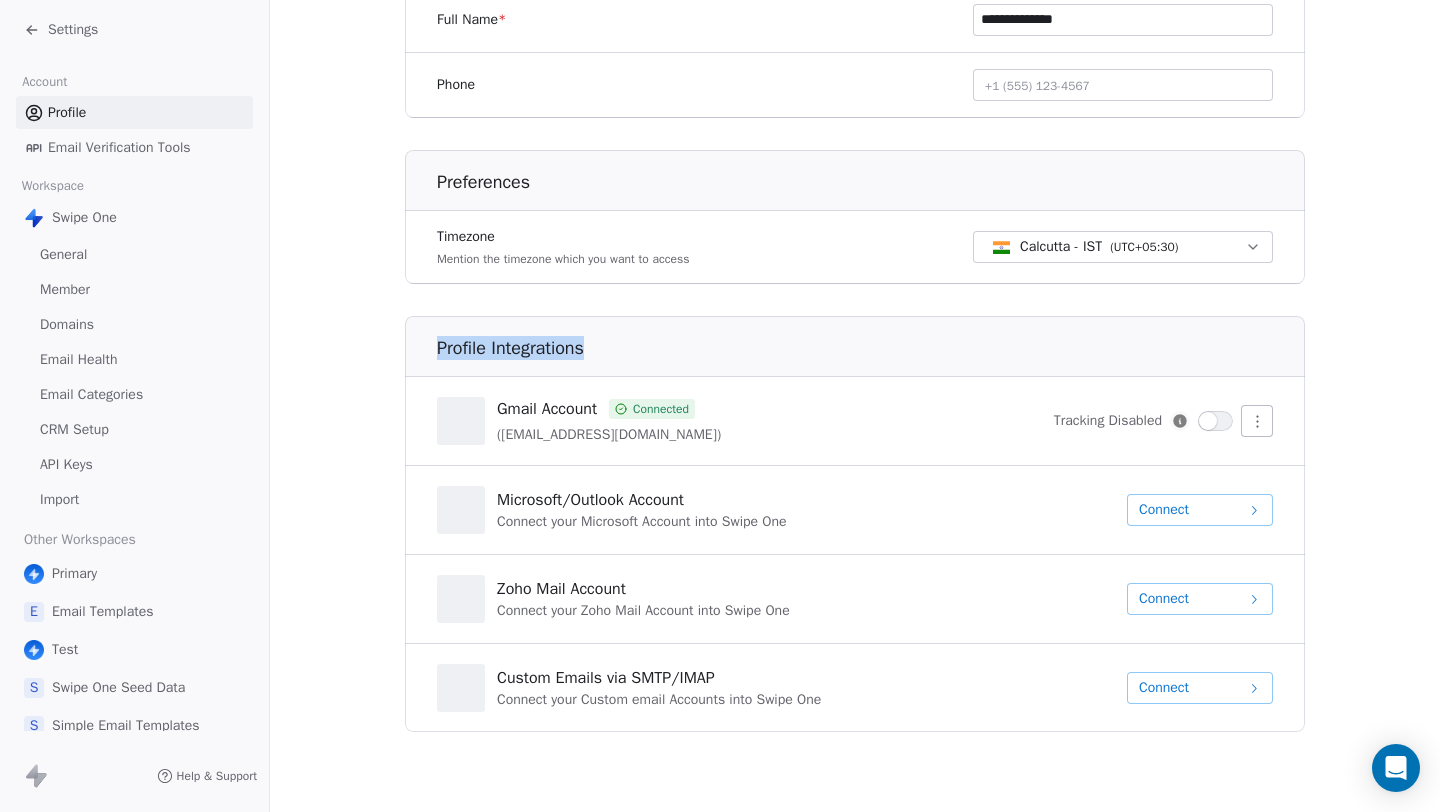 drag, startPoint x: 430, startPoint y: 342, endPoint x: 593, endPoint y: 351, distance: 163.24828 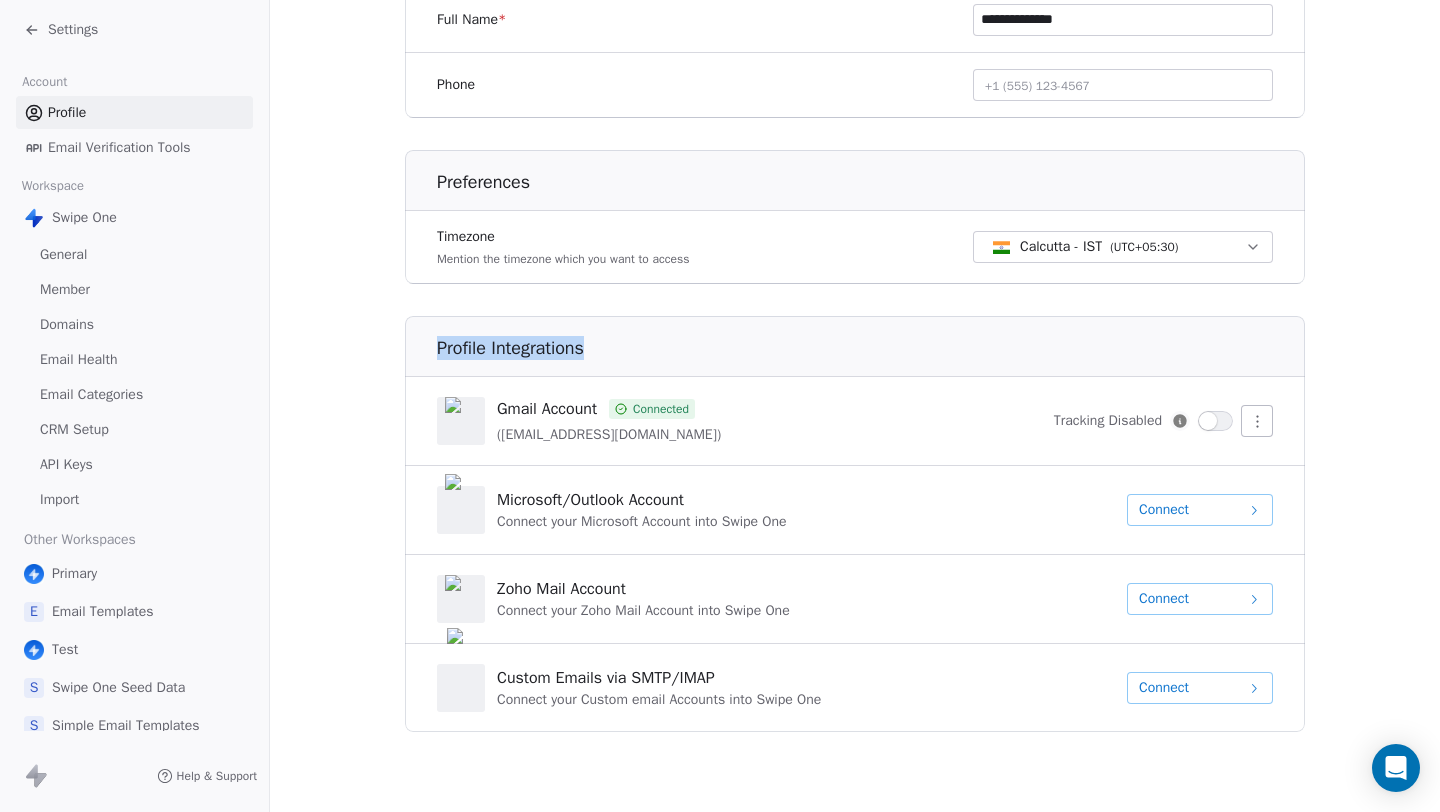 click on "Profile Integrations" at bounding box center [855, 340] 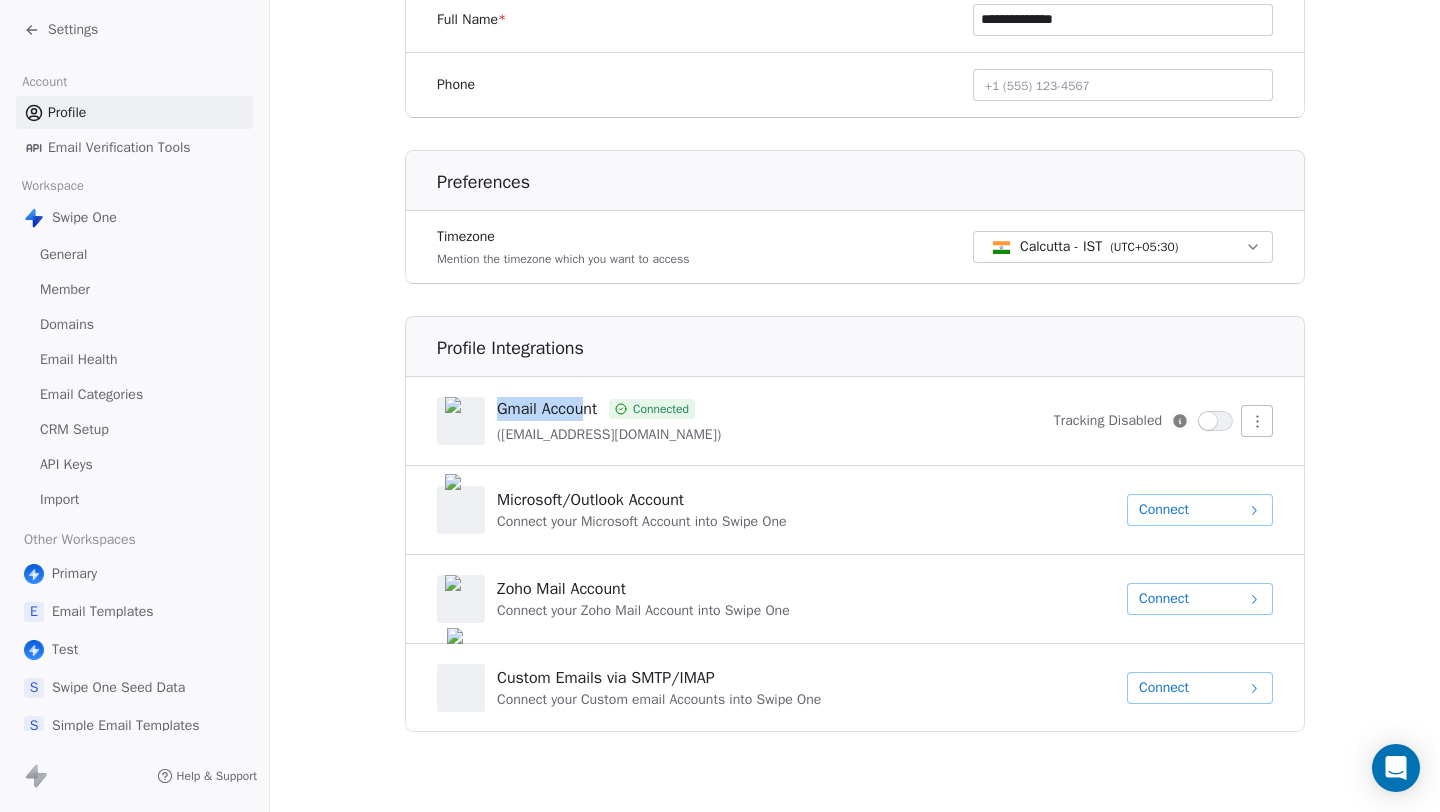 drag, startPoint x: 502, startPoint y: 414, endPoint x: 586, endPoint y: 416, distance: 84.0238 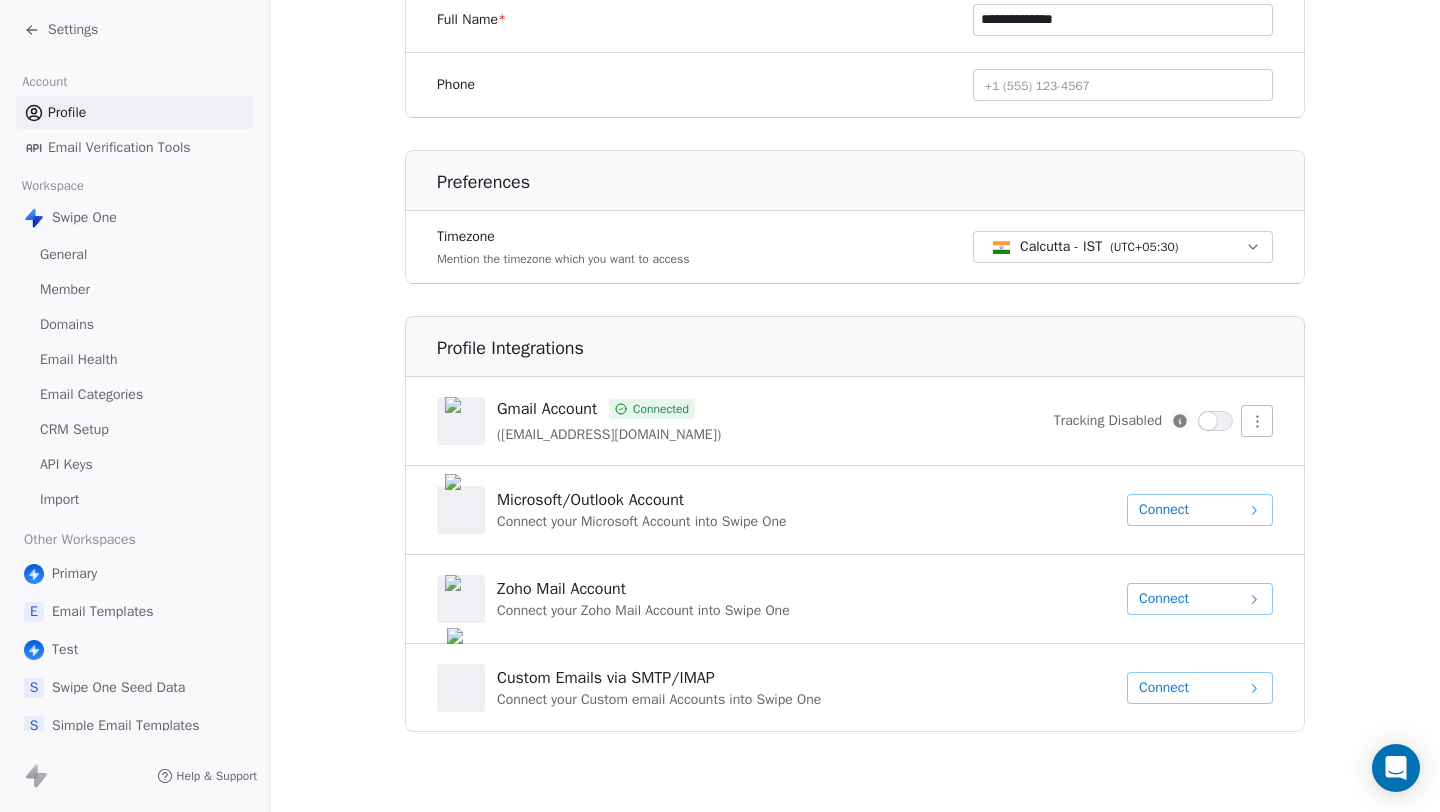 click on "Microsoft/Outlook Account" at bounding box center [642, 500] 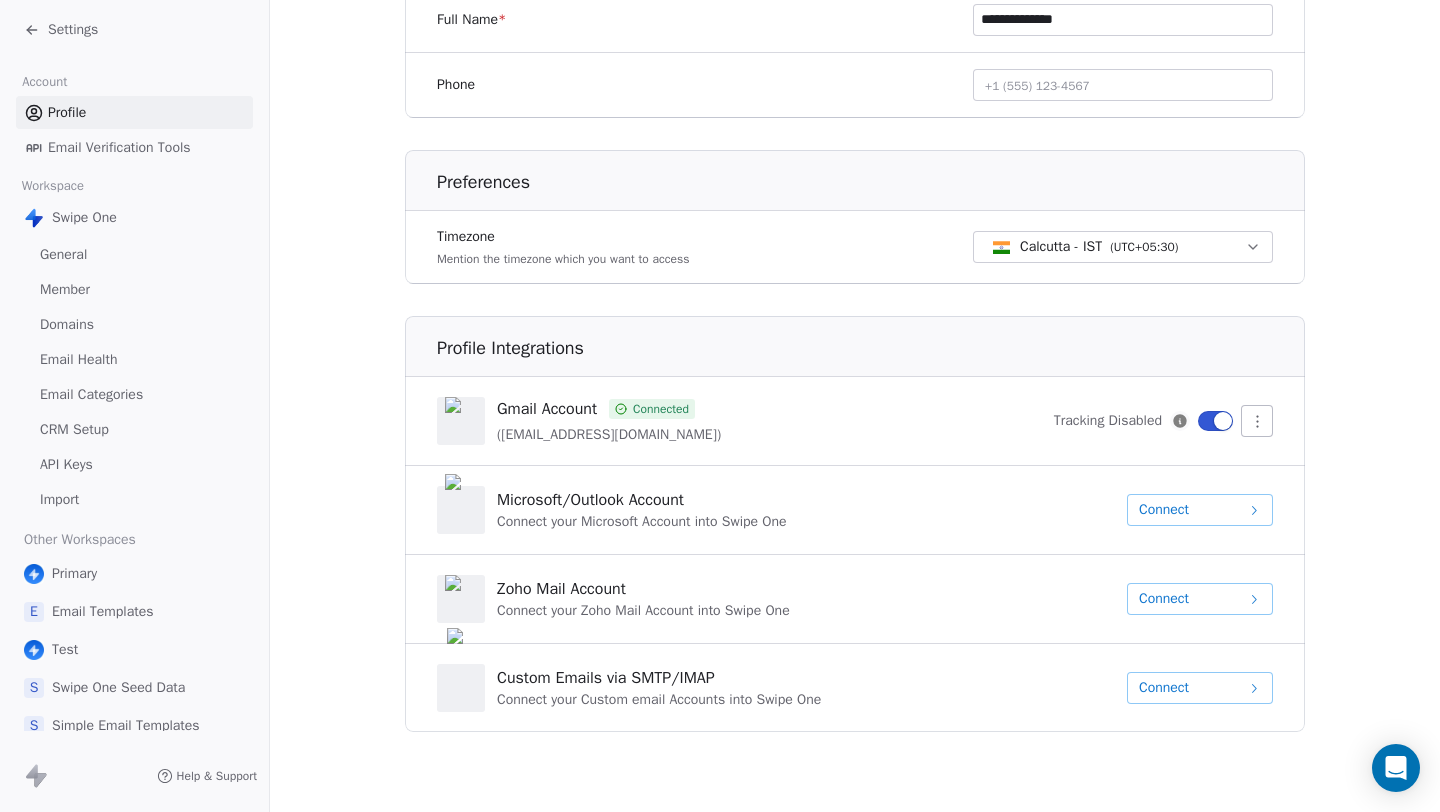 click at bounding box center [1223, 421] 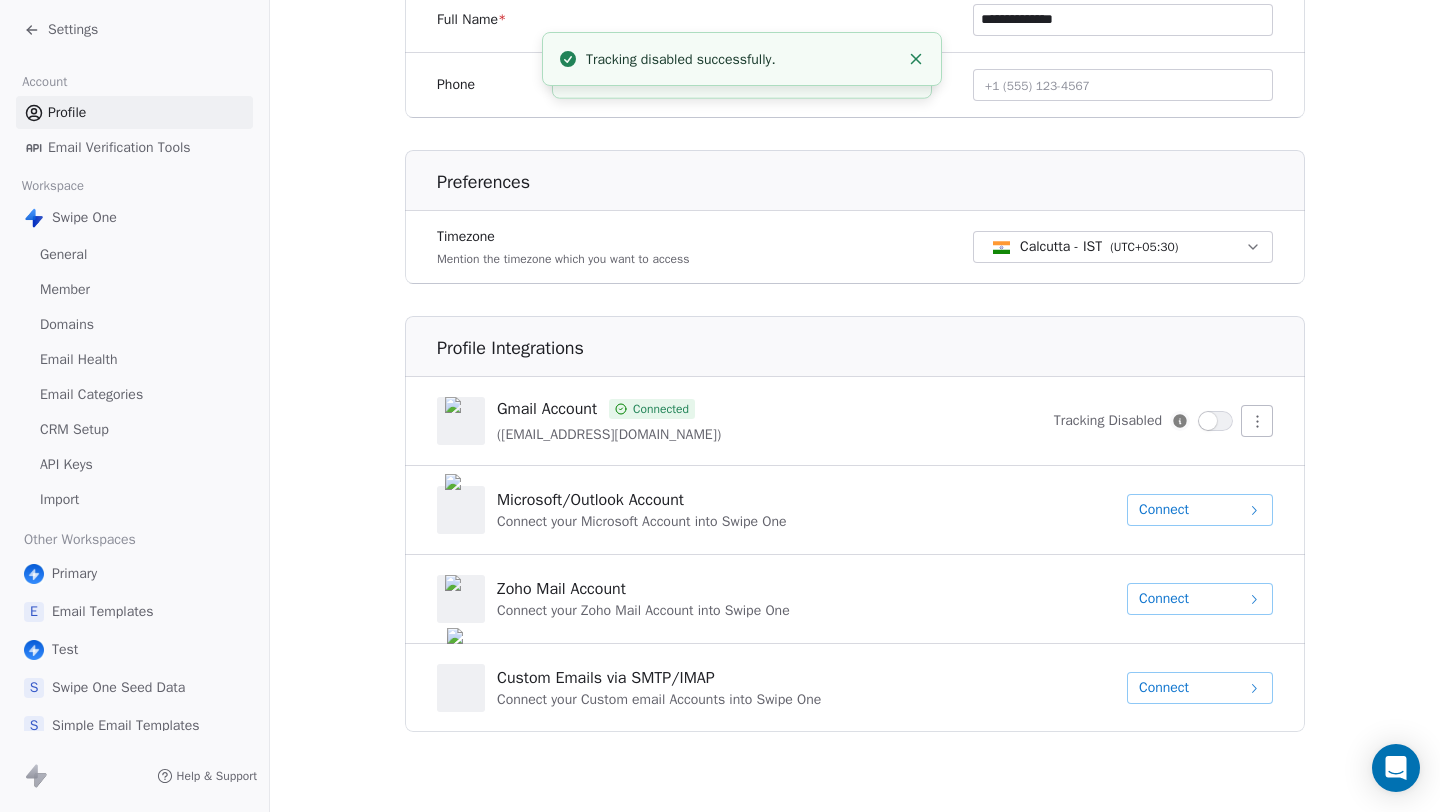 click on "**********" at bounding box center [720, 406] 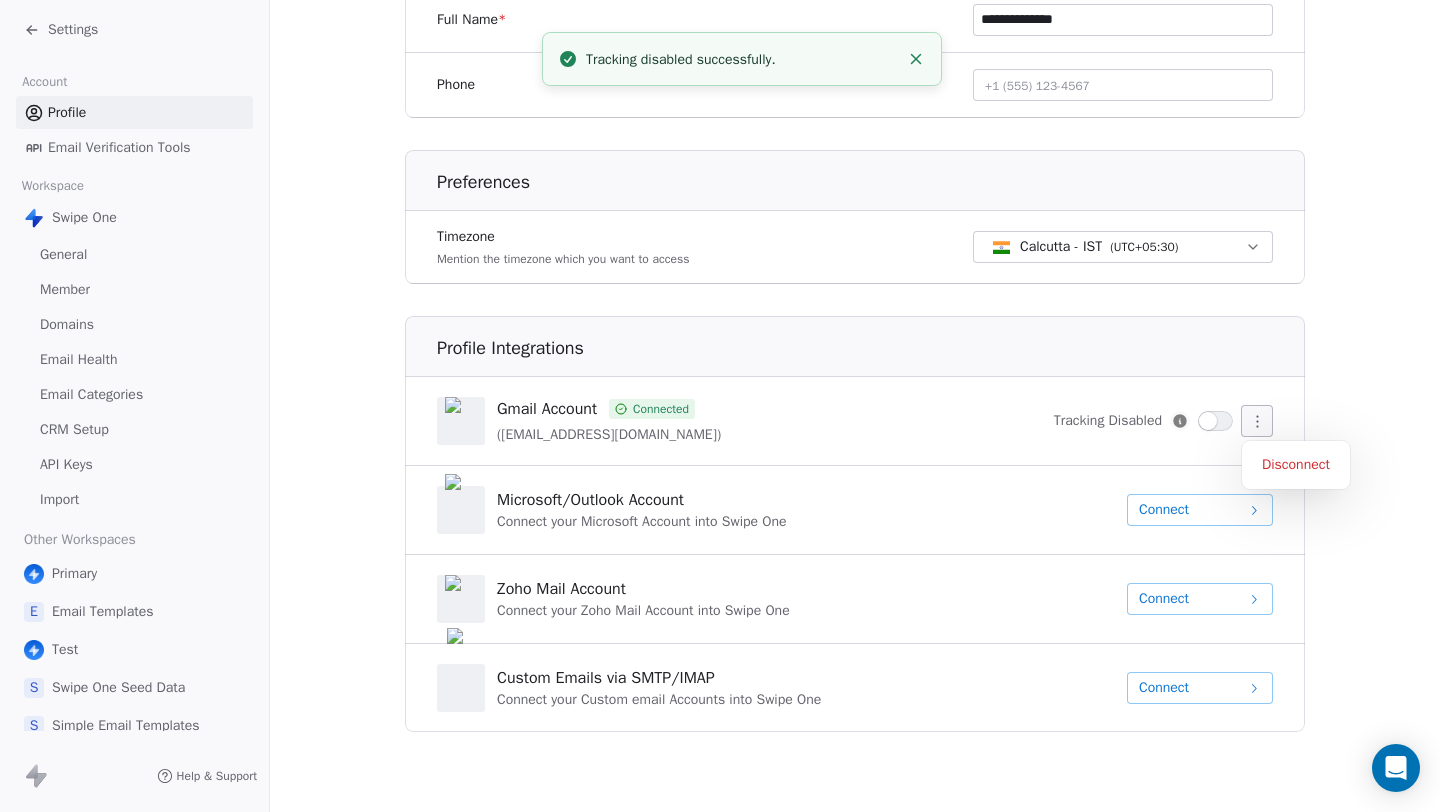 click on "**********" at bounding box center [720, 406] 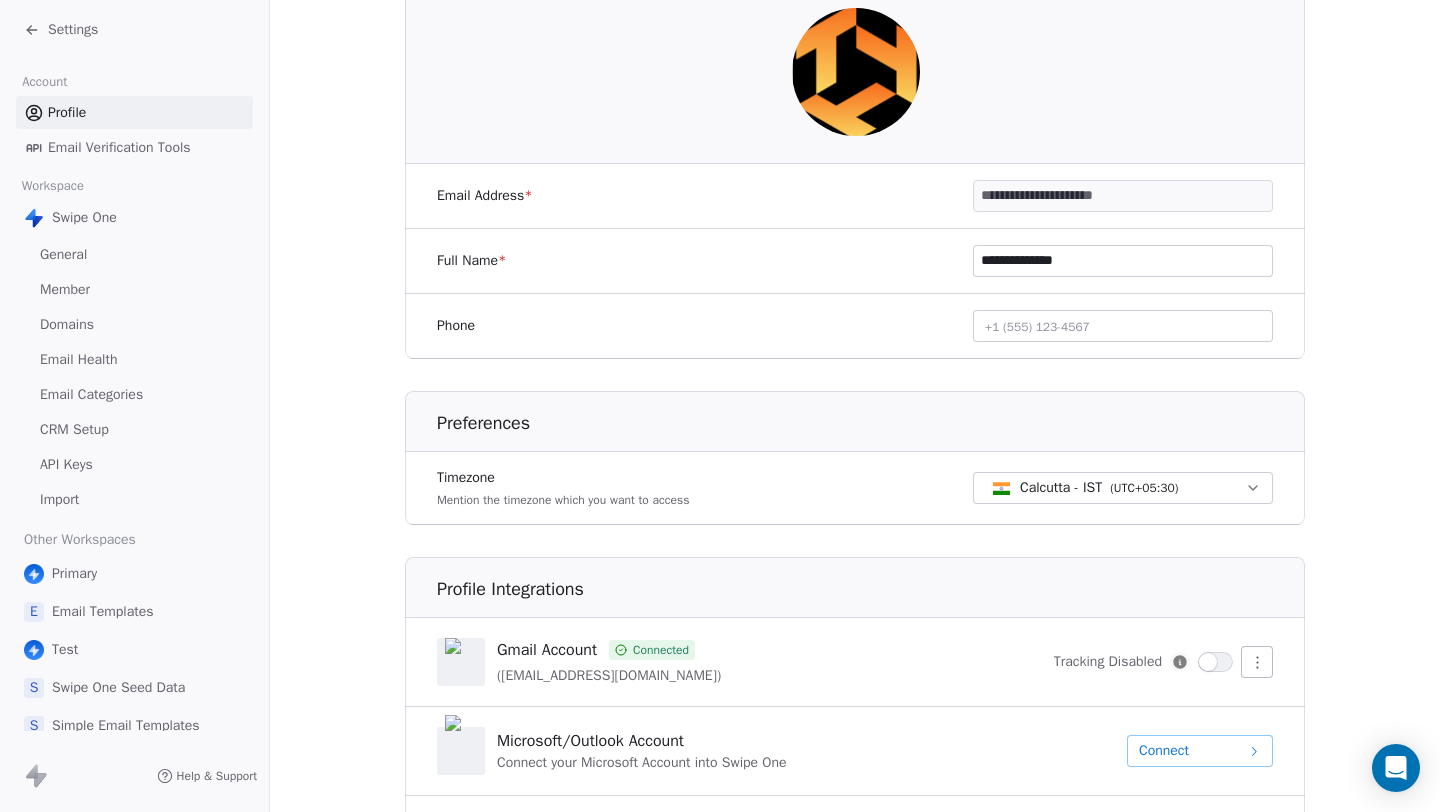 scroll, scrollTop: 0, scrollLeft: 0, axis: both 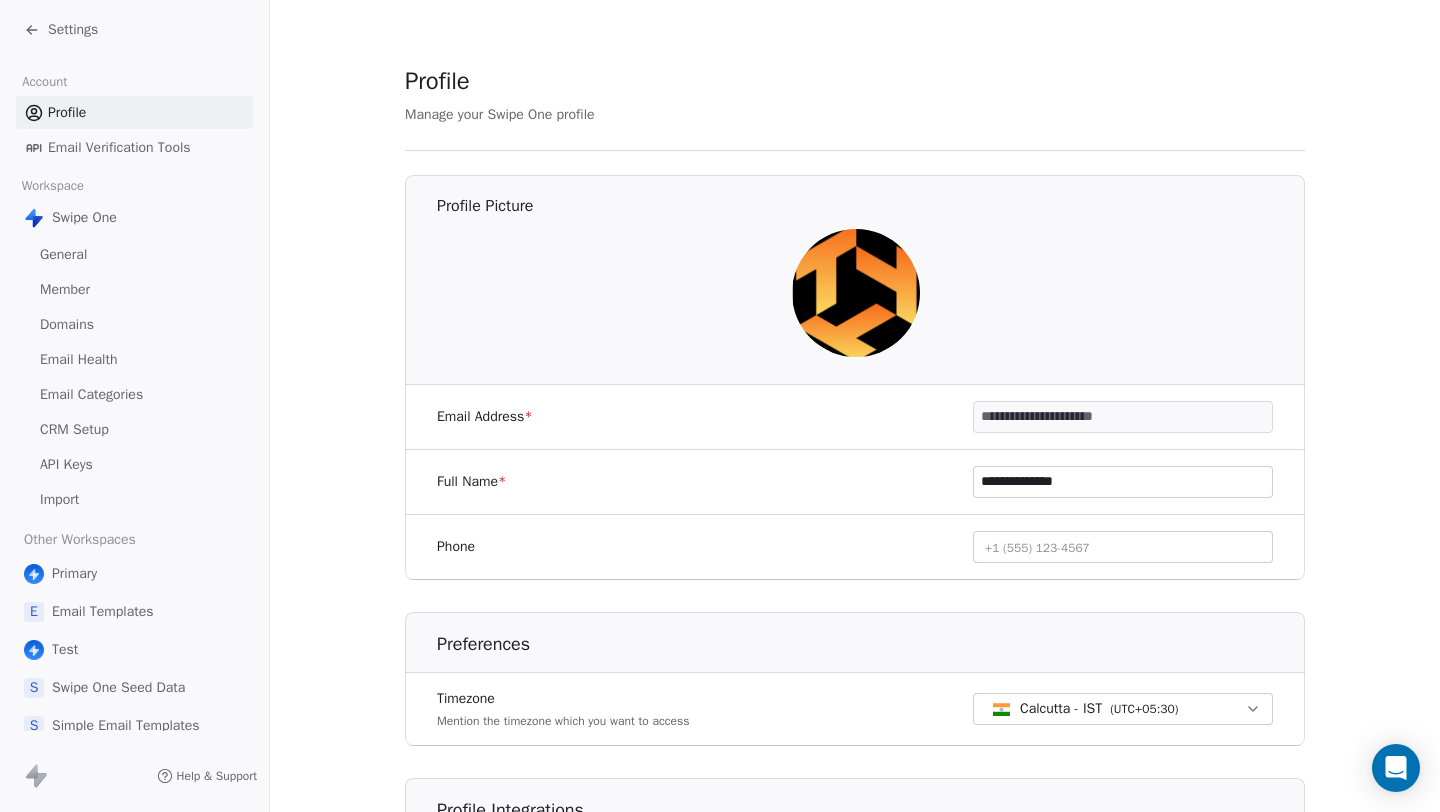 click on "Settings" at bounding box center (73, 30) 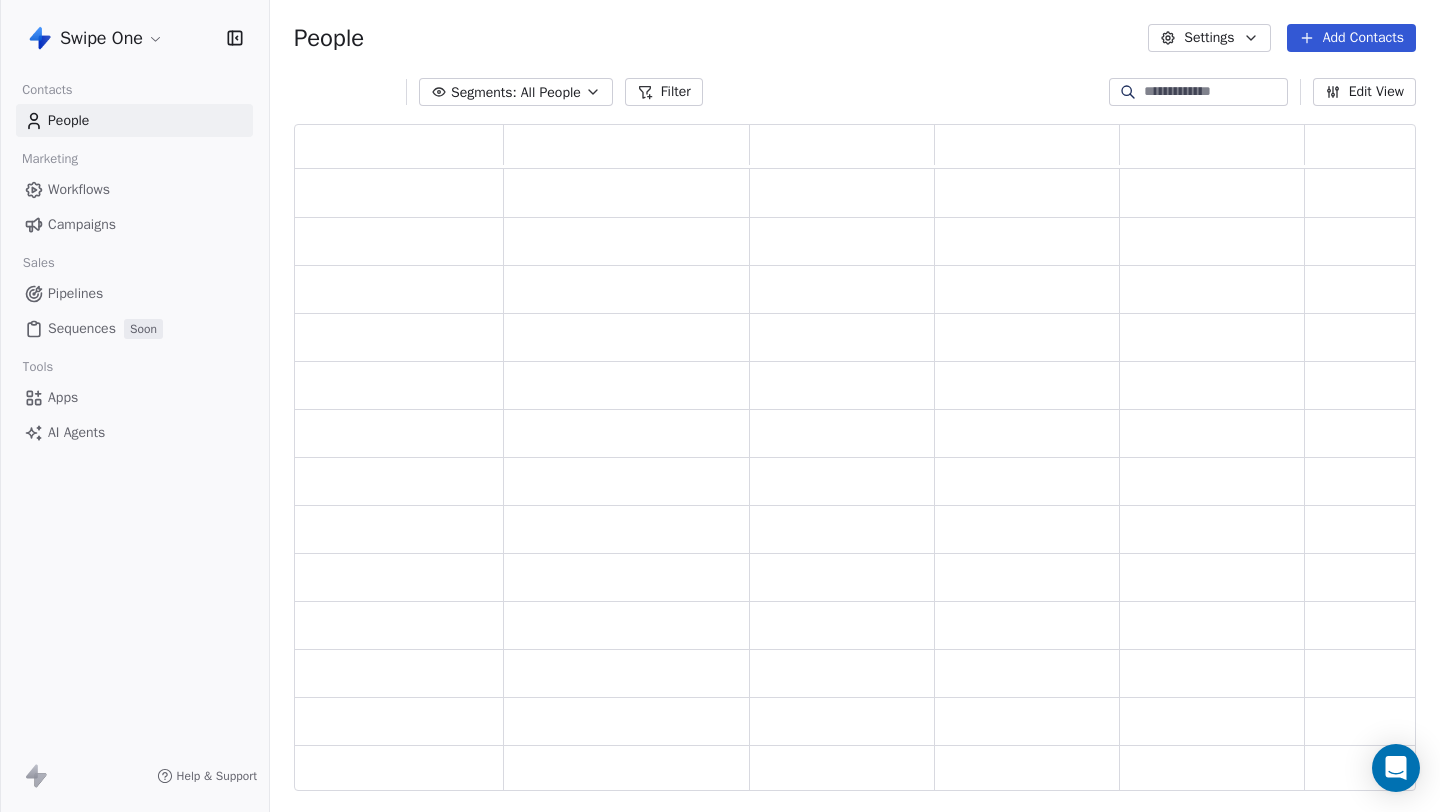 scroll, scrollTop: 1, scrollLeft: 1, axis: both 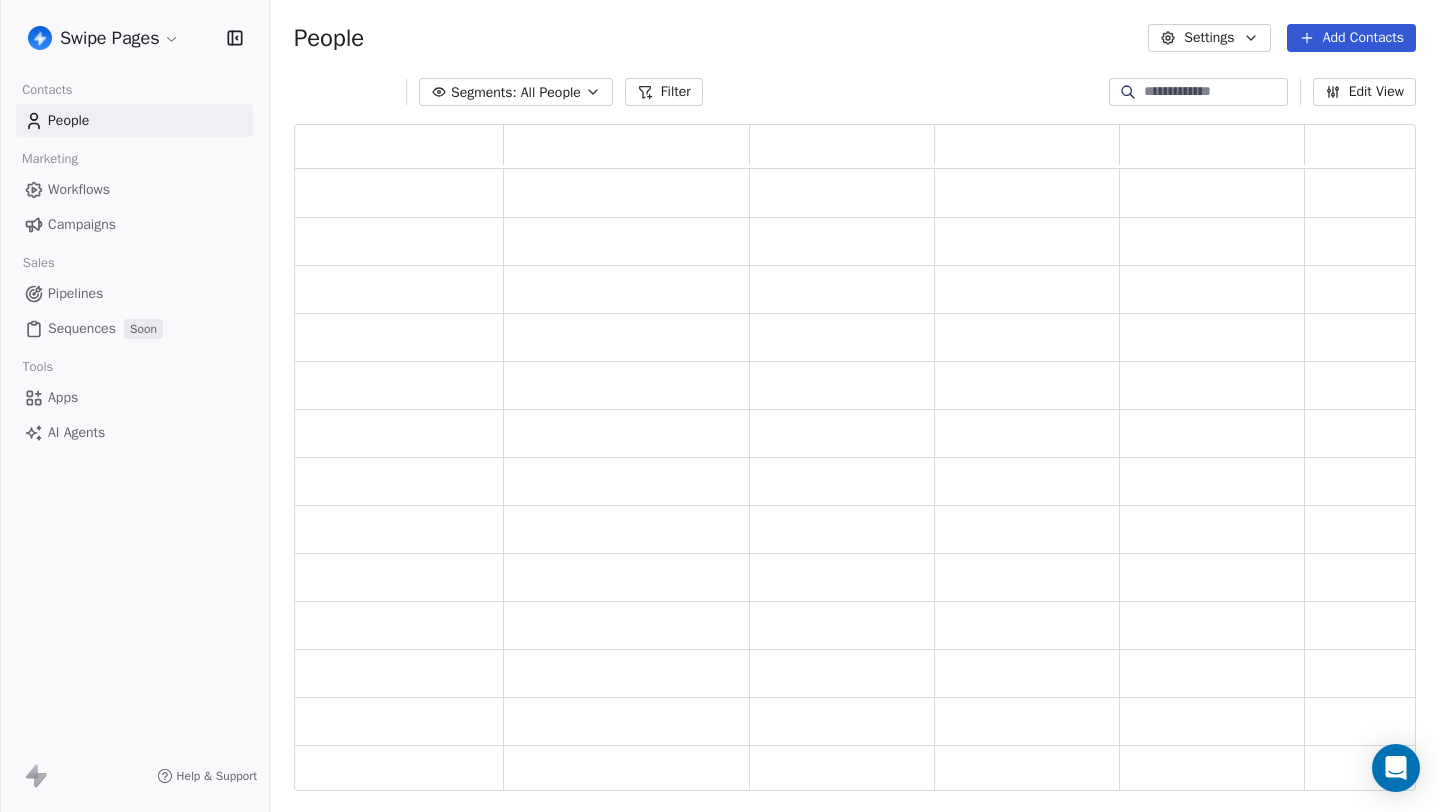 click on "Swipe Pages Contacts People Marketing Workflows Campaigns Sales Pipelines Sequences Soon Tools Apps AI Agents Help & Support People Settings  Add Contacts Segments: All People Filter  Edit View Tag" at bounding box center [720, 406] 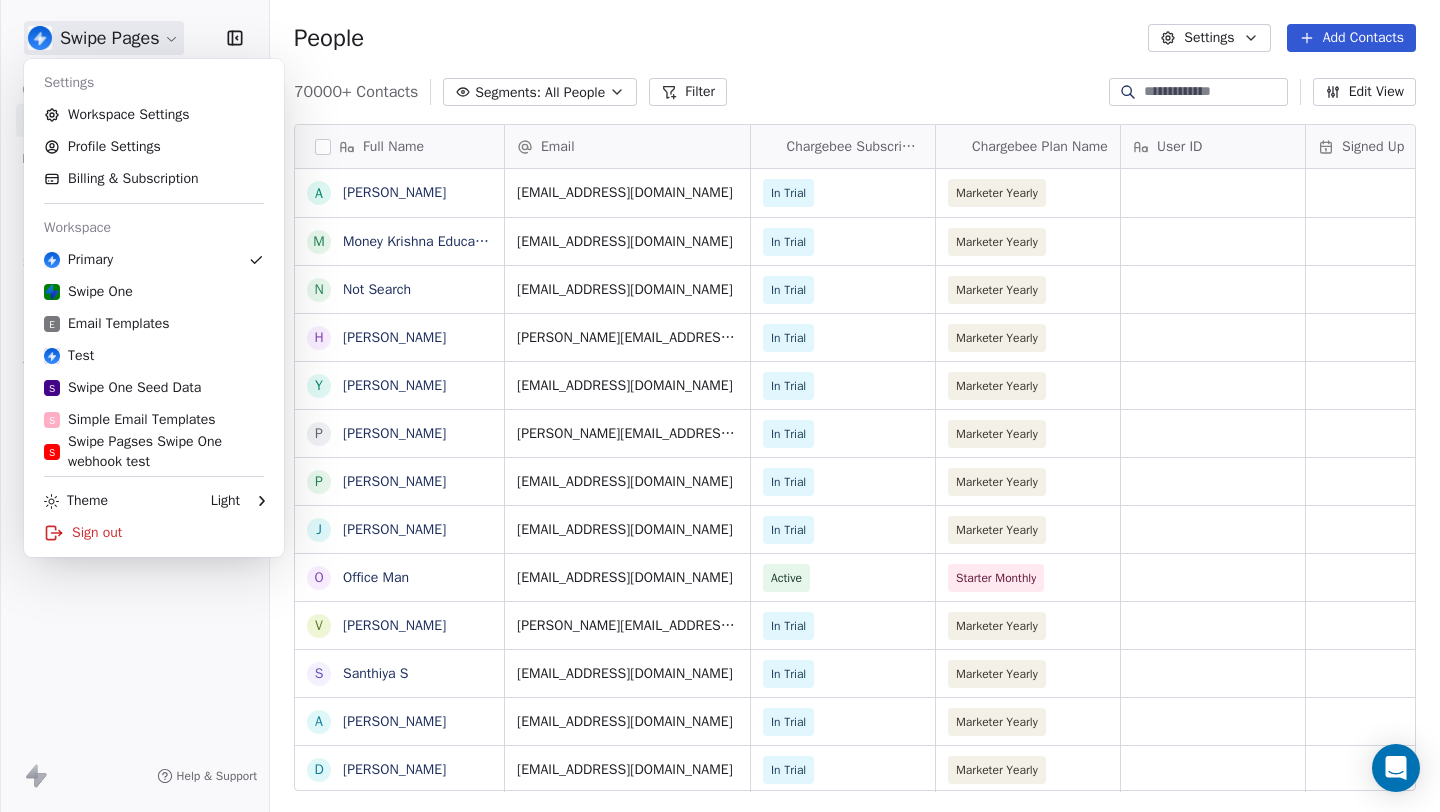 scroll, scrollTop: 1, scrollLeft: 1, axis: both 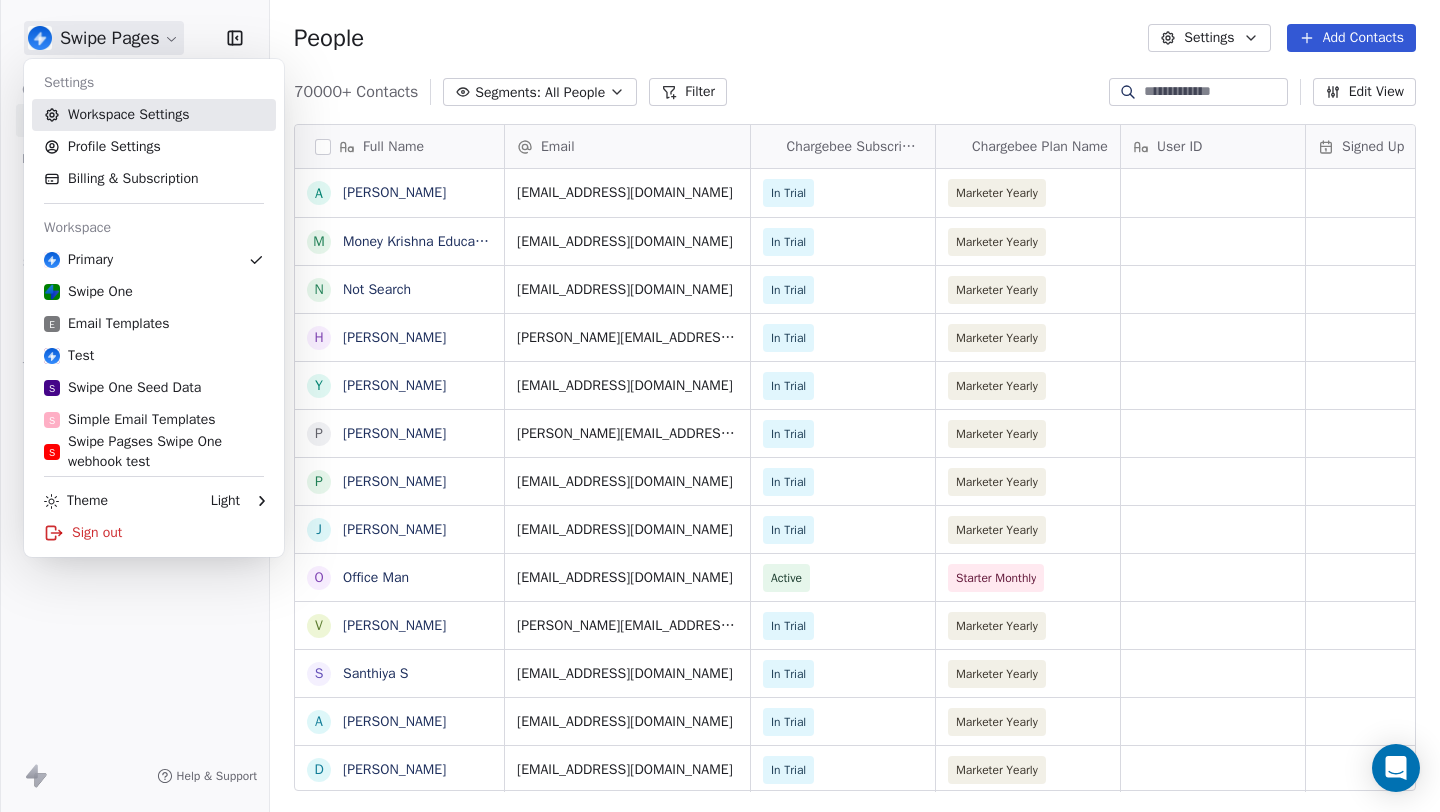 click on "Workspace Settings" at bounding box center [154, 115] 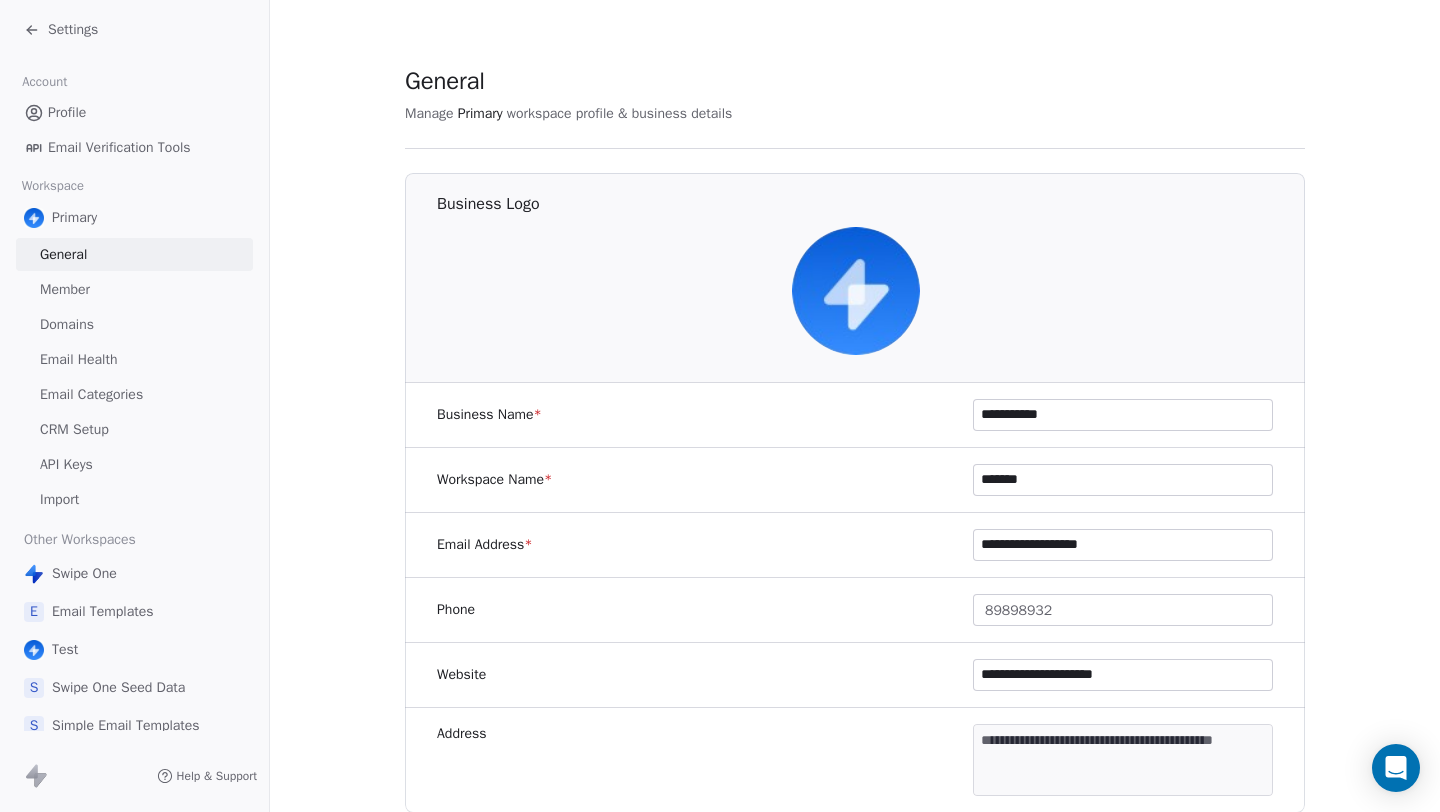 click on "Domains" at bounding box center (134, 324) 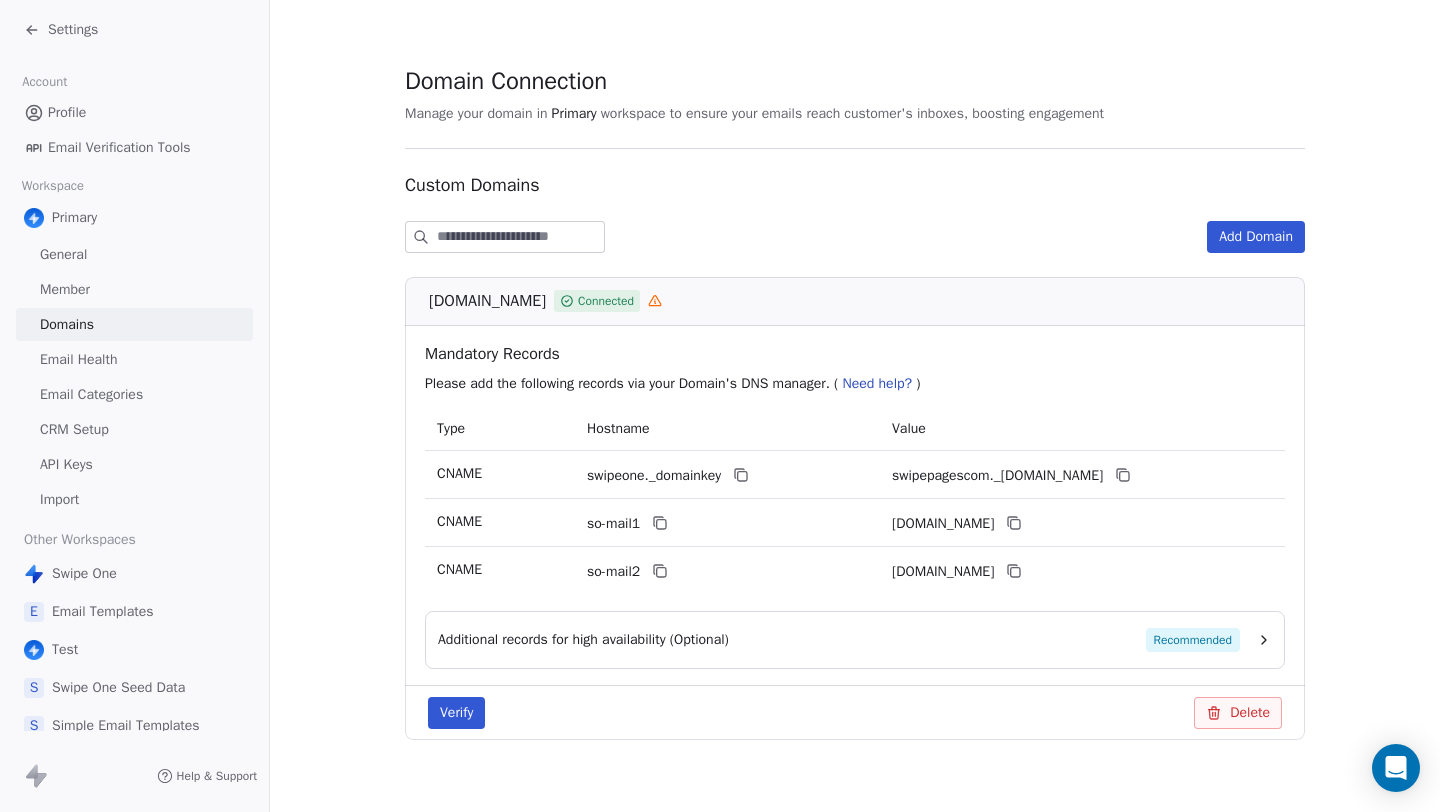 click on "Domains" at bounding box center (67, 324) 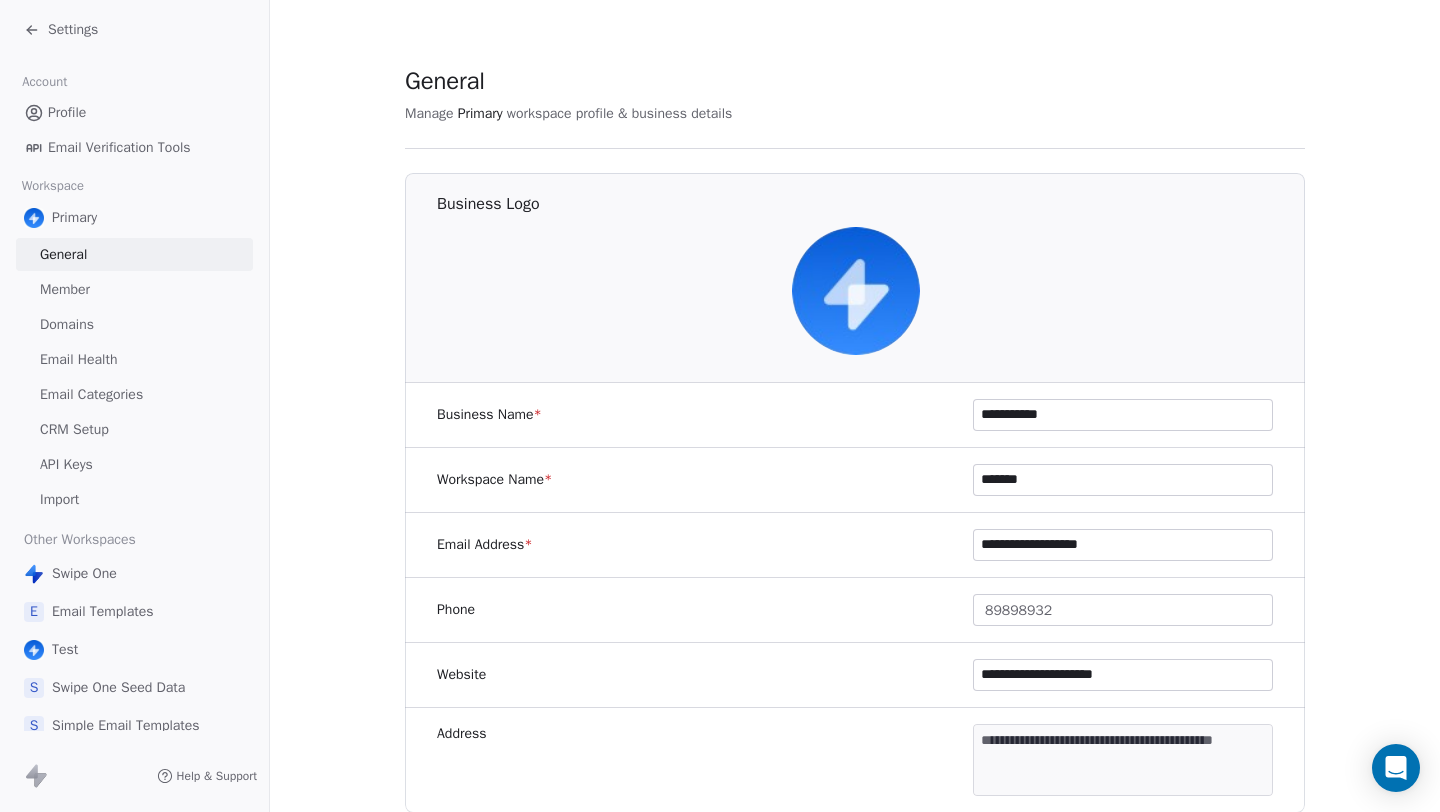 click on "Domains" at bounding box center [134, 324] 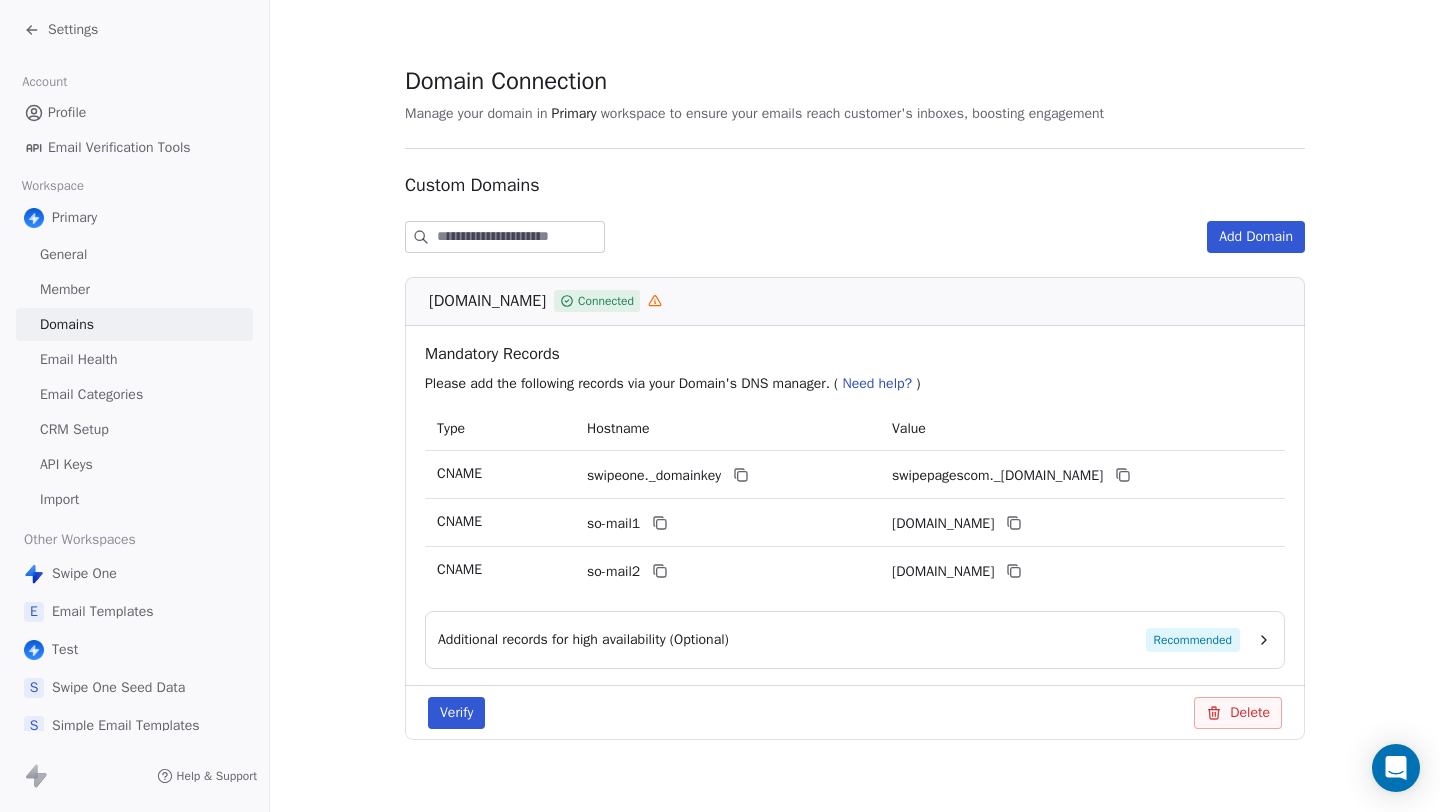 scroll, scrollTop: 24, scrollLeft: 0, axis: vertical 